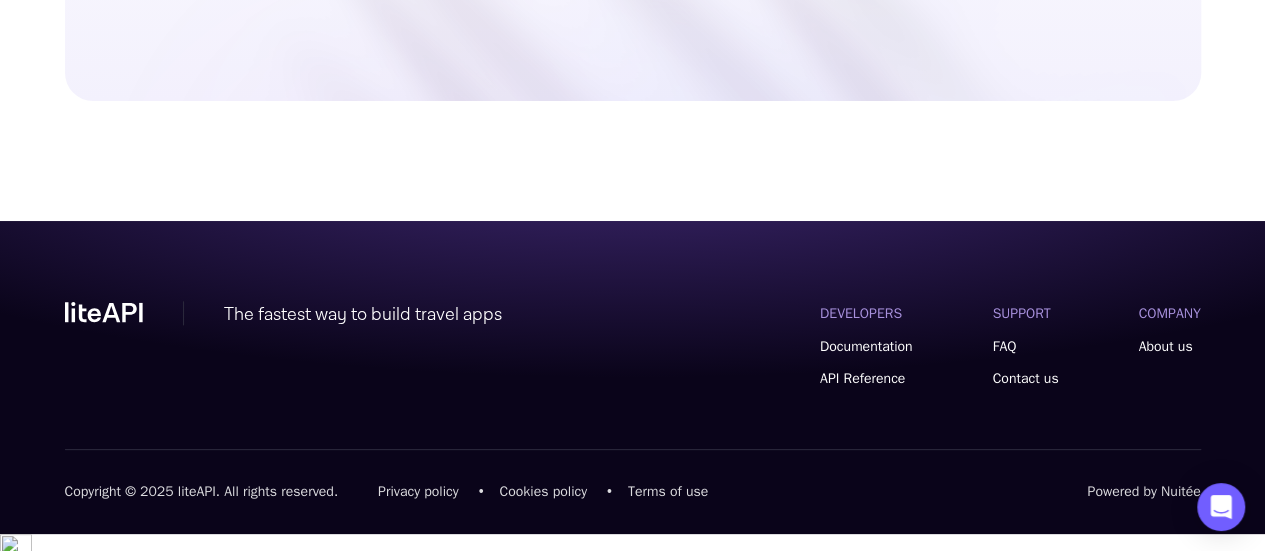scroll, scrollTop: 4834, scrollLeft: 0, axis: vertical 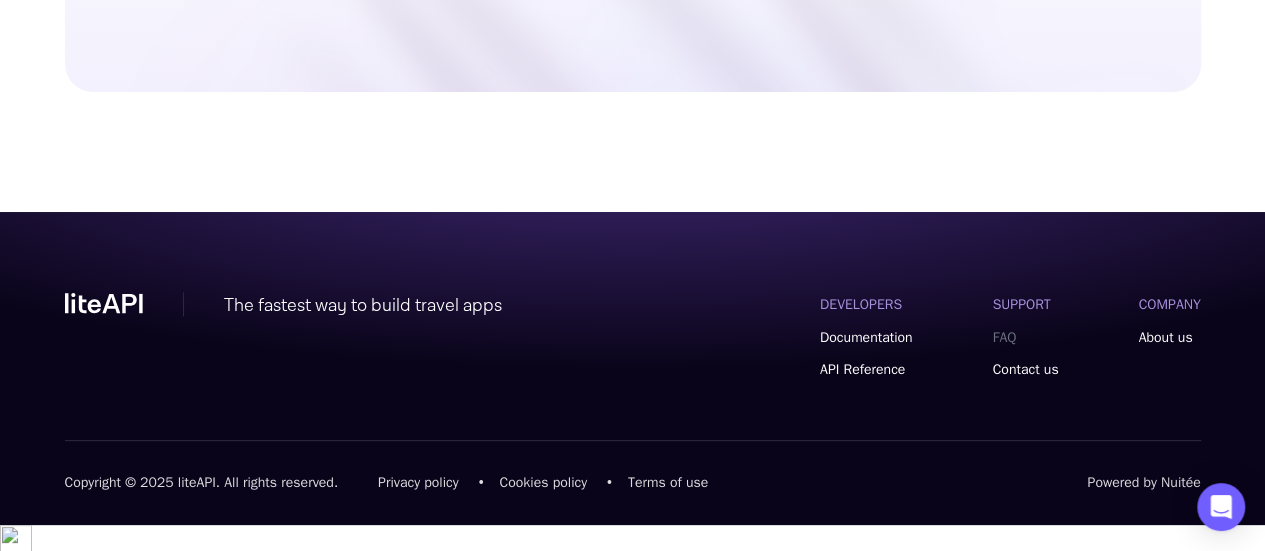 click on "FAQ" at bounding box center [1025, 338] 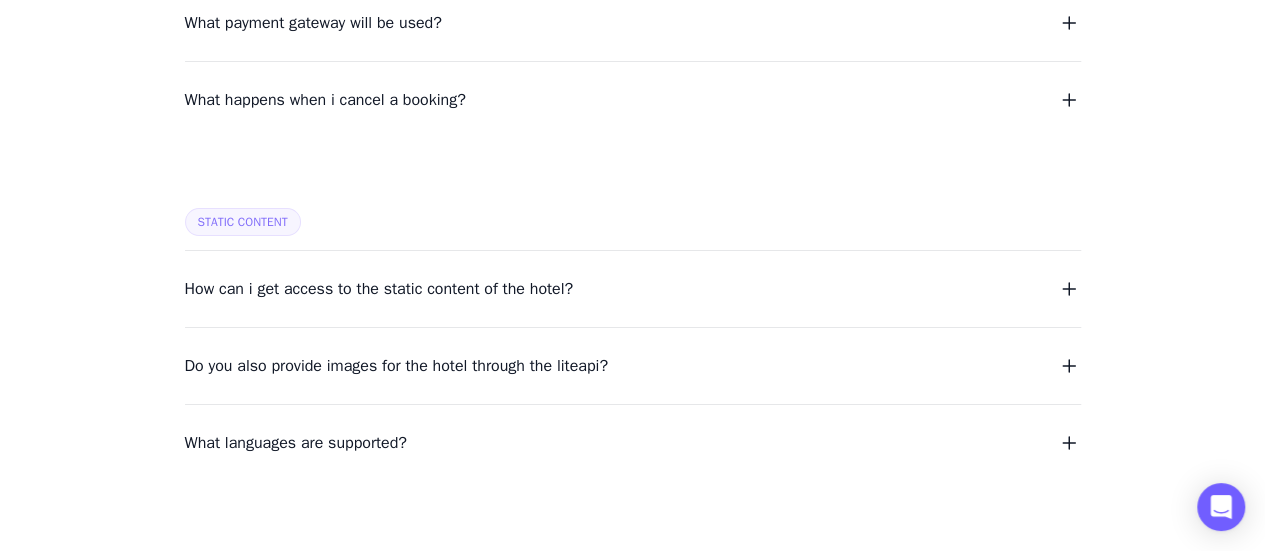 scroll, scrollTop: 2892, scrollLeft: 0, axis: vertical 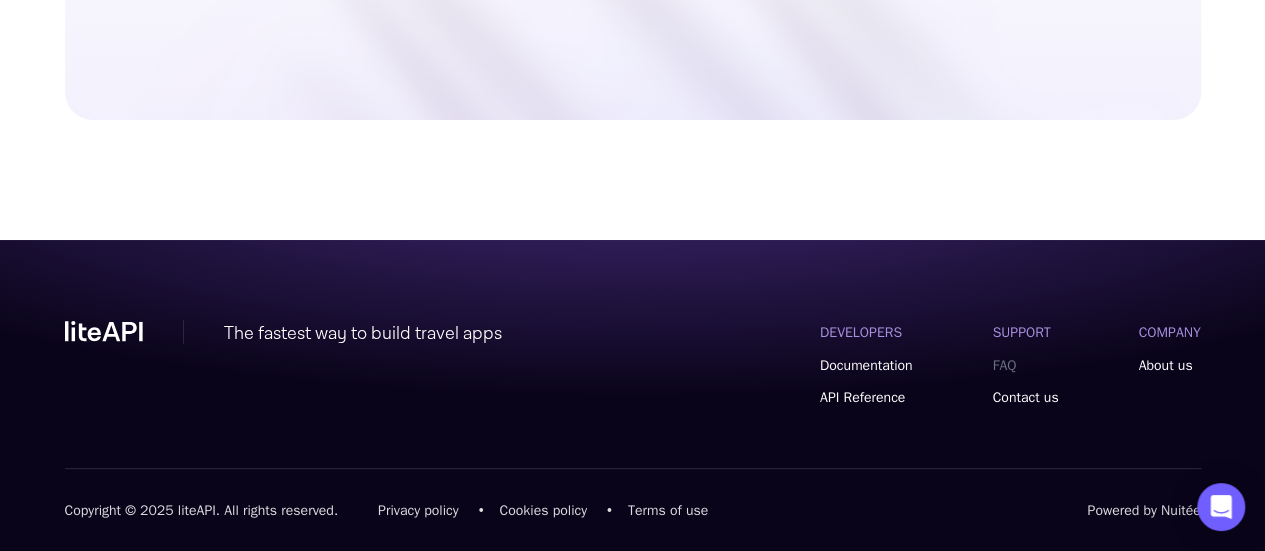 click on "FAQ" at bounding box center [1025, 366] 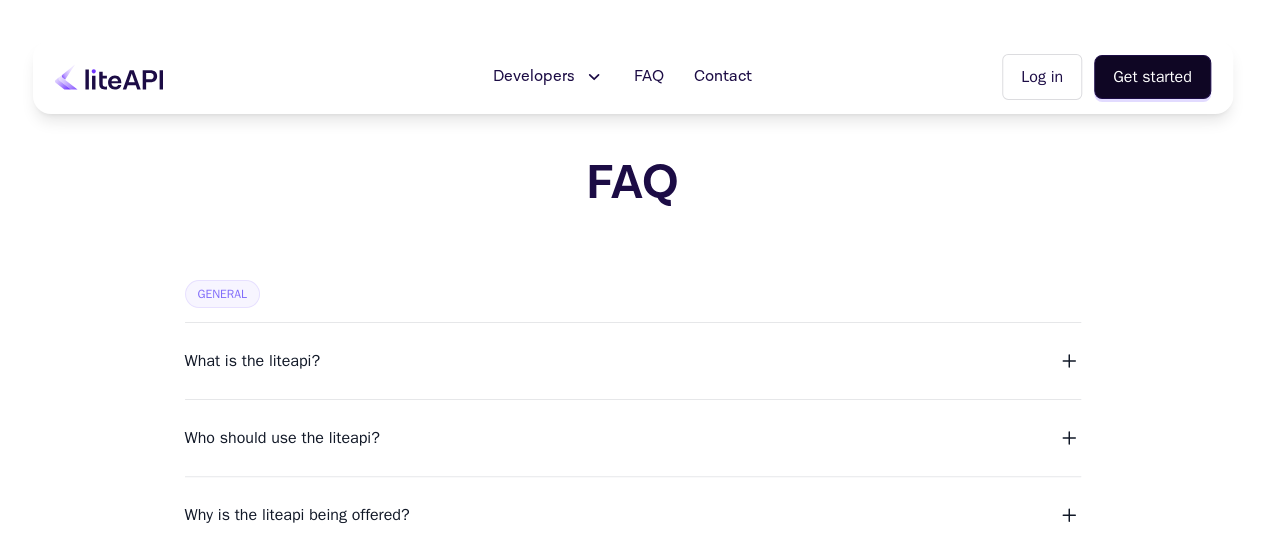 scroll, scrollTop: 0, scrollLeft: 0, axis: both 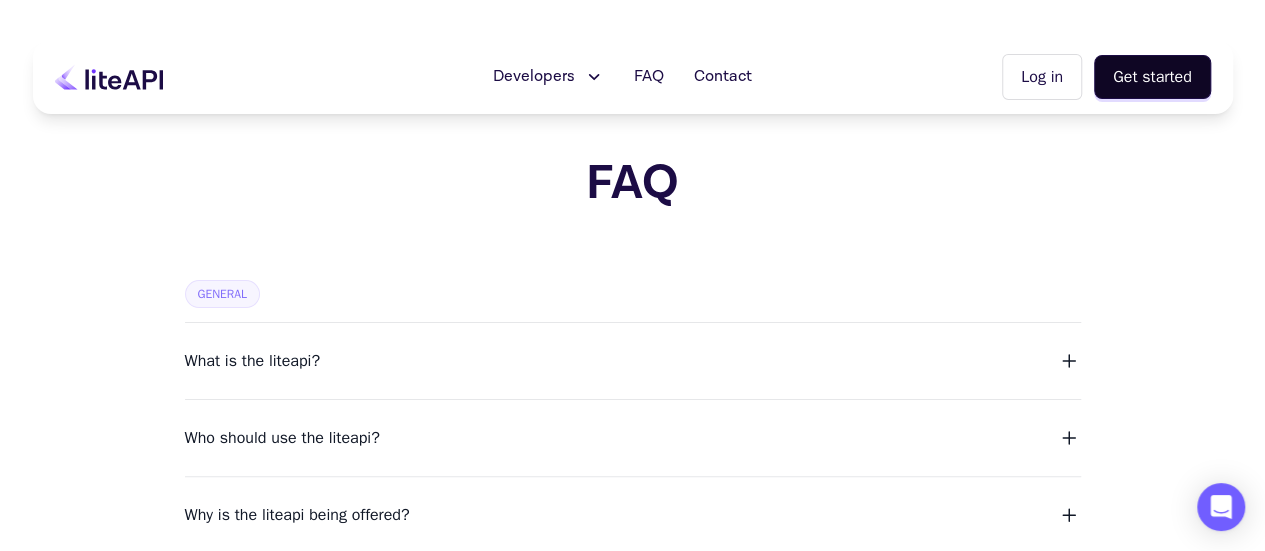 click 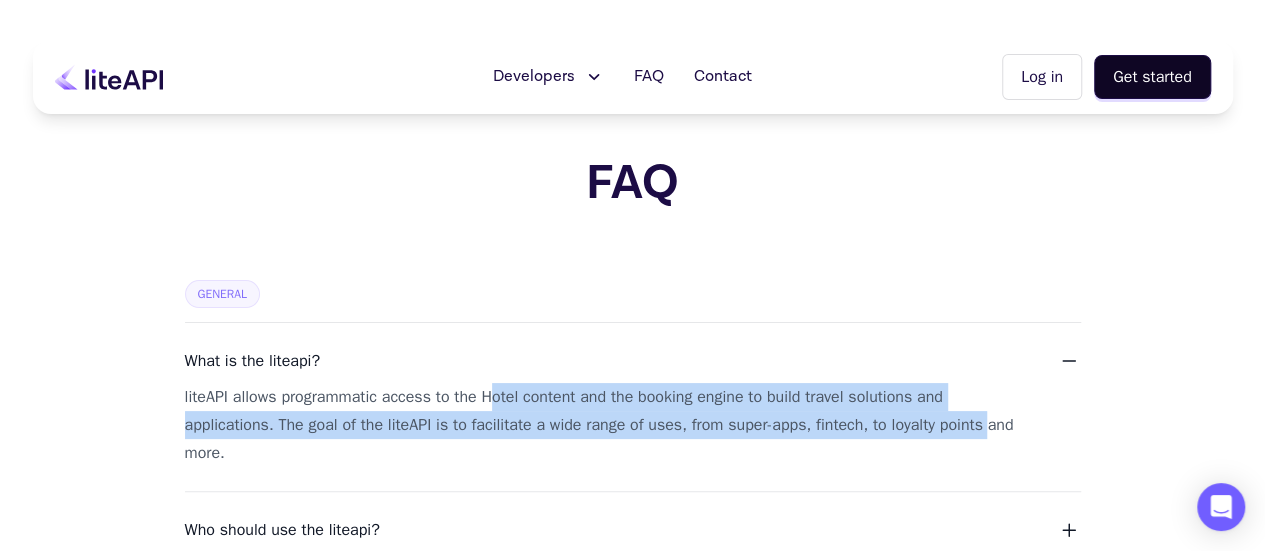 drag, startPoint x: 496, startPoint y: 402, endPoint x: 986, endPoint y: 413, distance: 490.12344 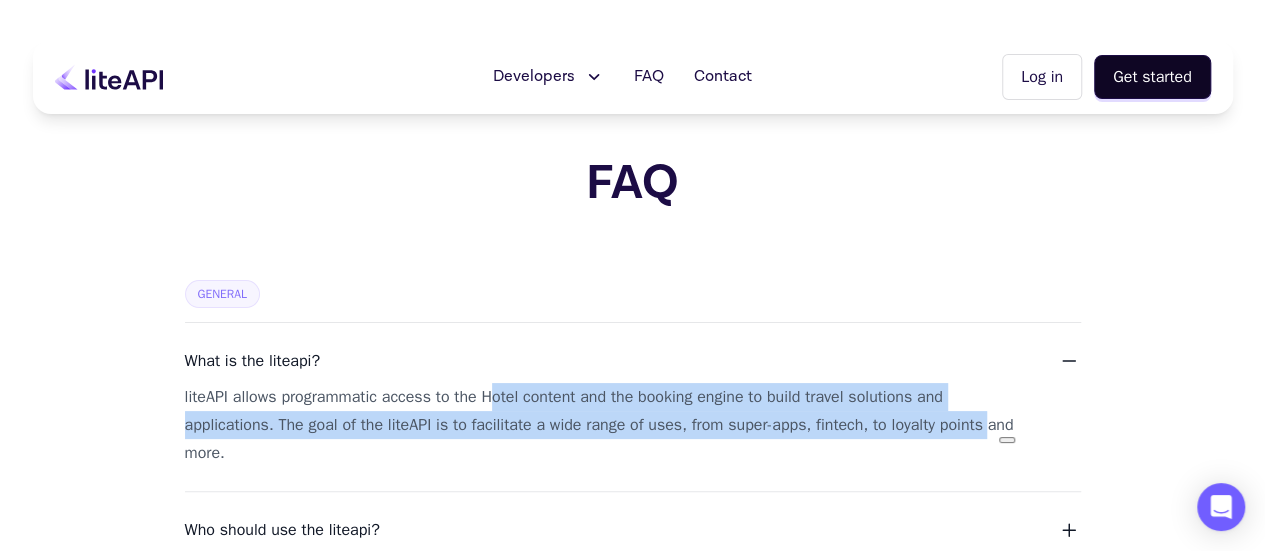 copy on "otel content and the booking engine to build travel solutions and applications. The goal of the liteAPI is to facilitate a wide range of uses, from super-apps, fintech, to loyalty points" 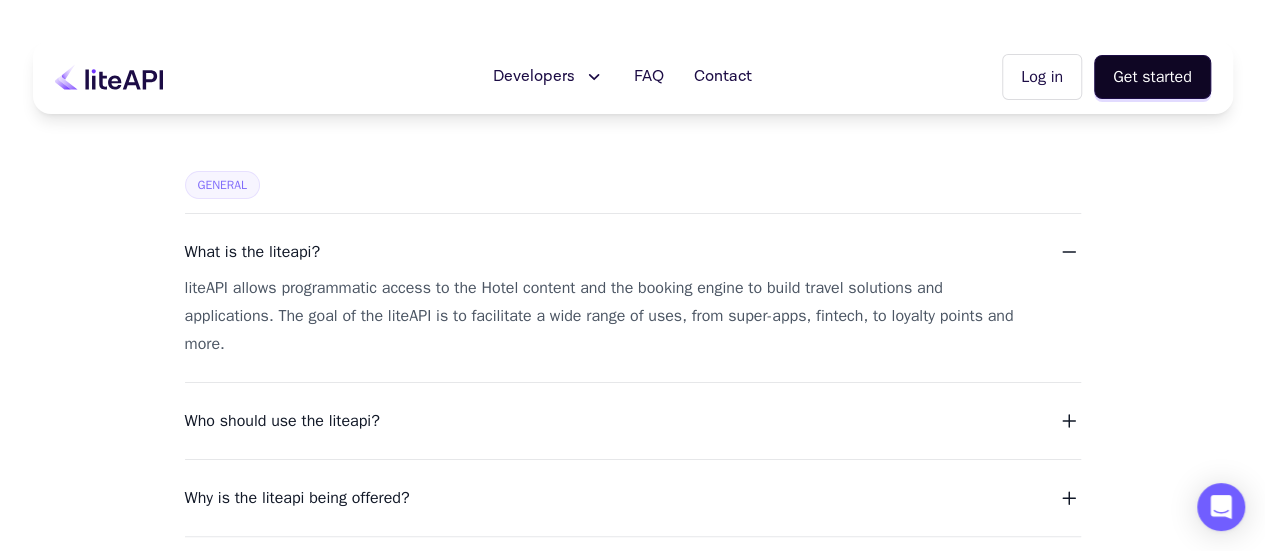 scroll, scrollTop: 249, scrollLeft: 0, axis: vertical 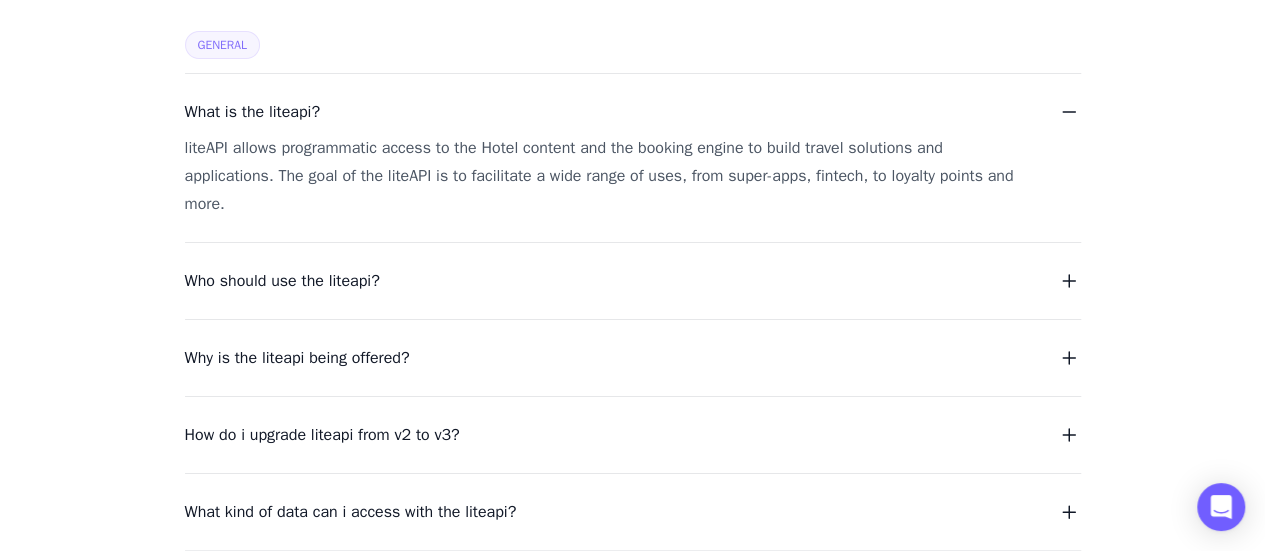 click 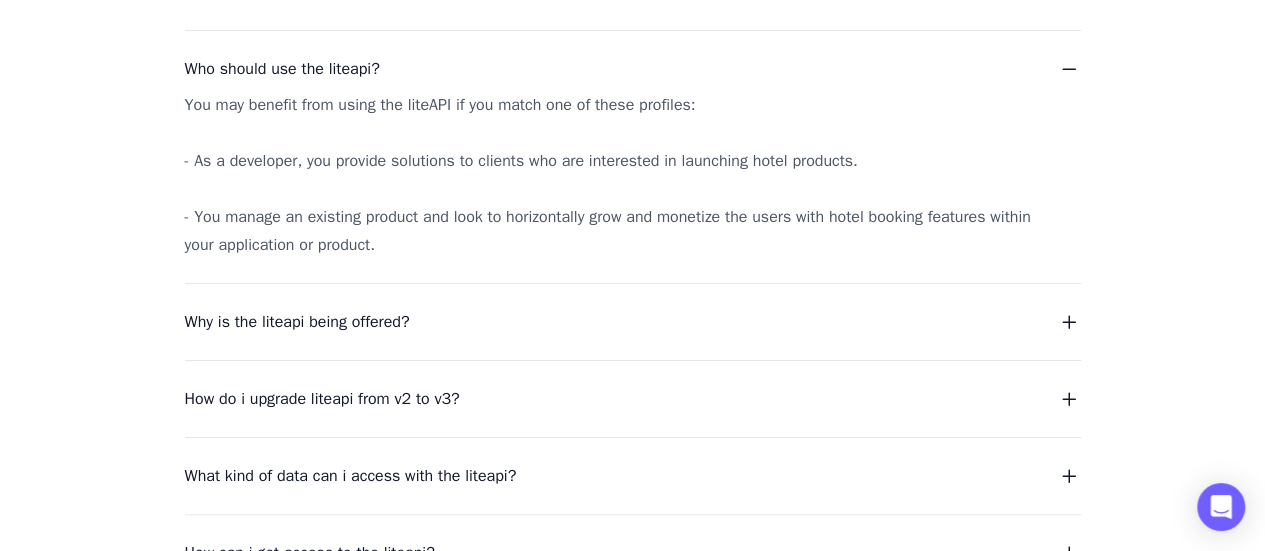 scroll, scrollTop: 466, scrollLeft: 0, axis: vertical 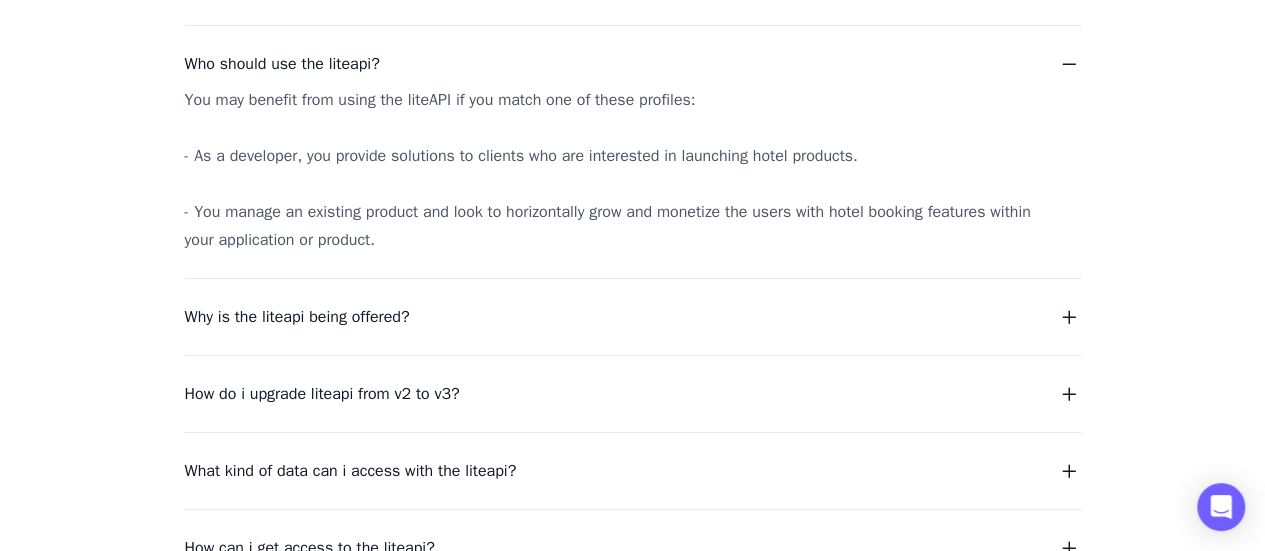 click 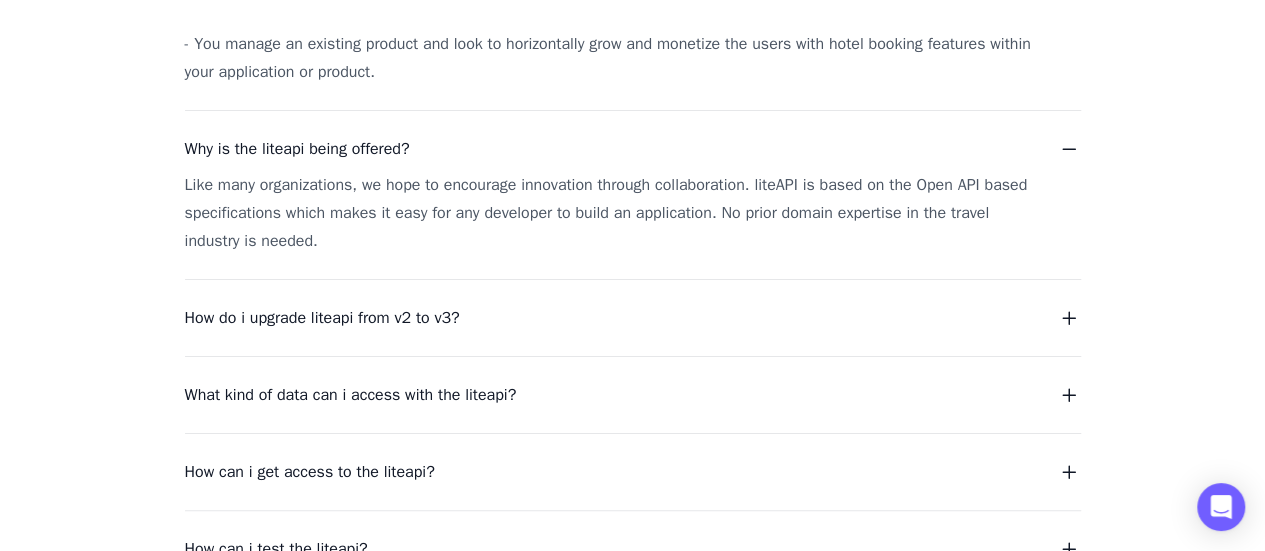 scroll, scrollTop: 639, scrollLeft: 0, axis: vertical 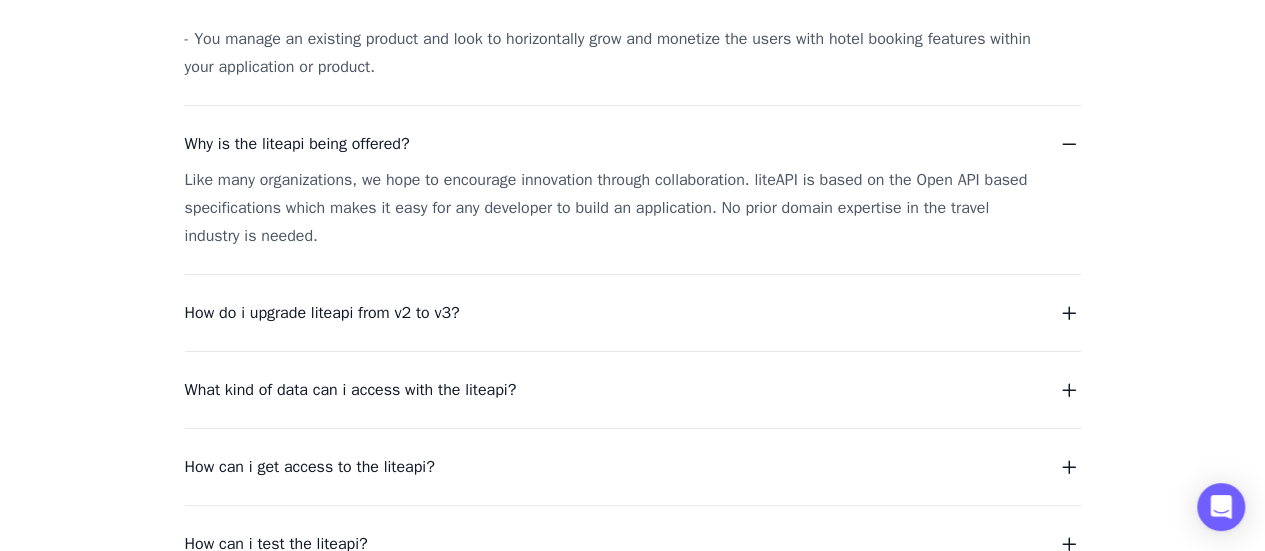 click 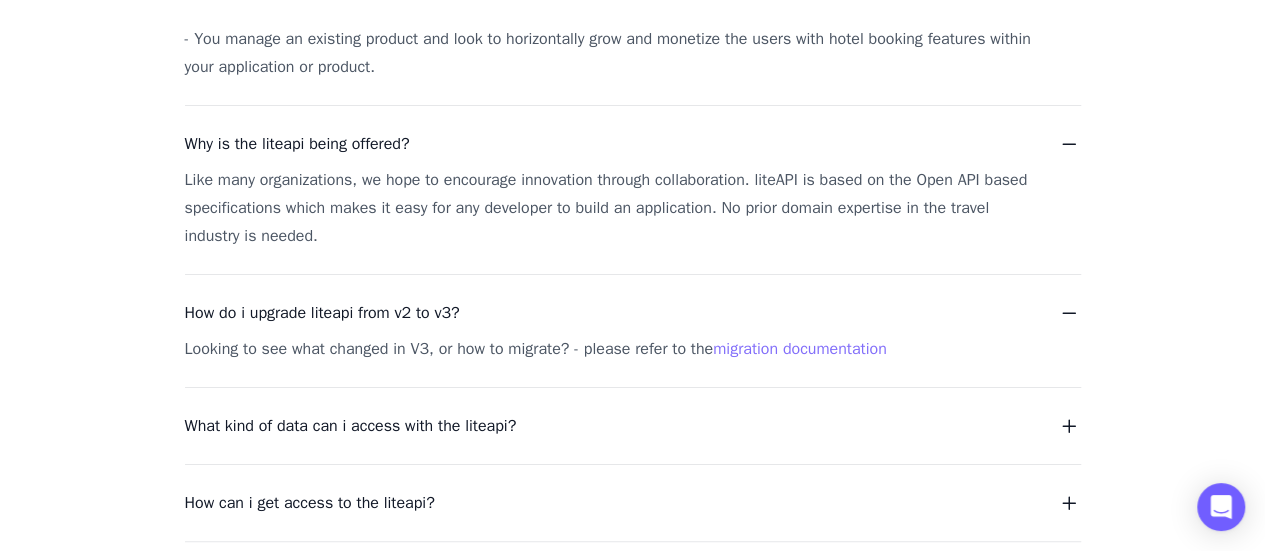 scroll, scrollTop: 914, scrollLeft: 0, axis: vertical 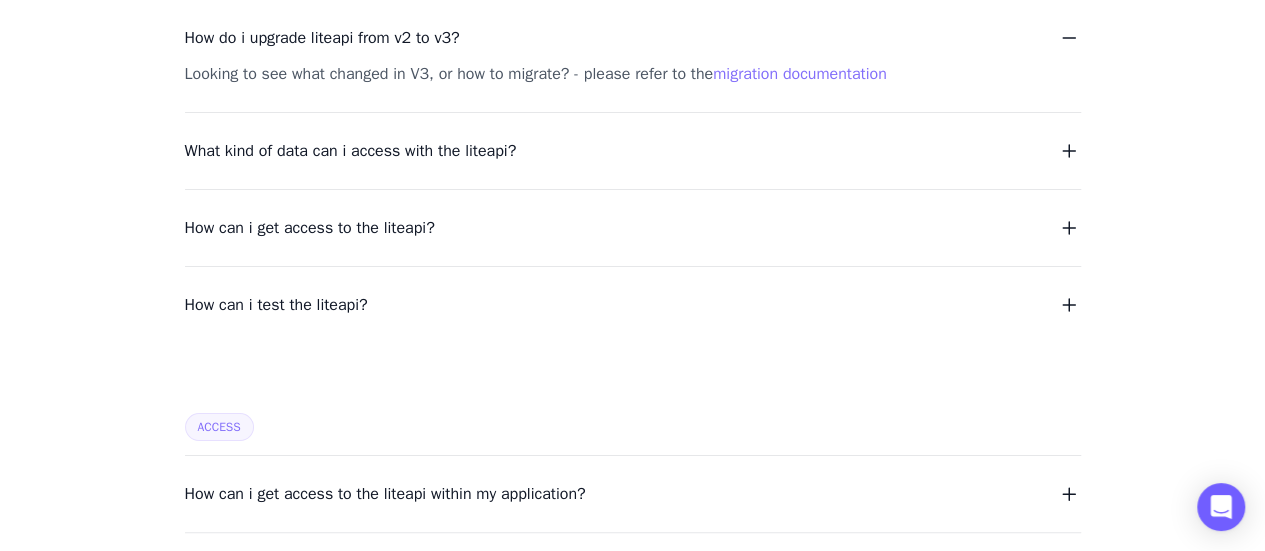 click 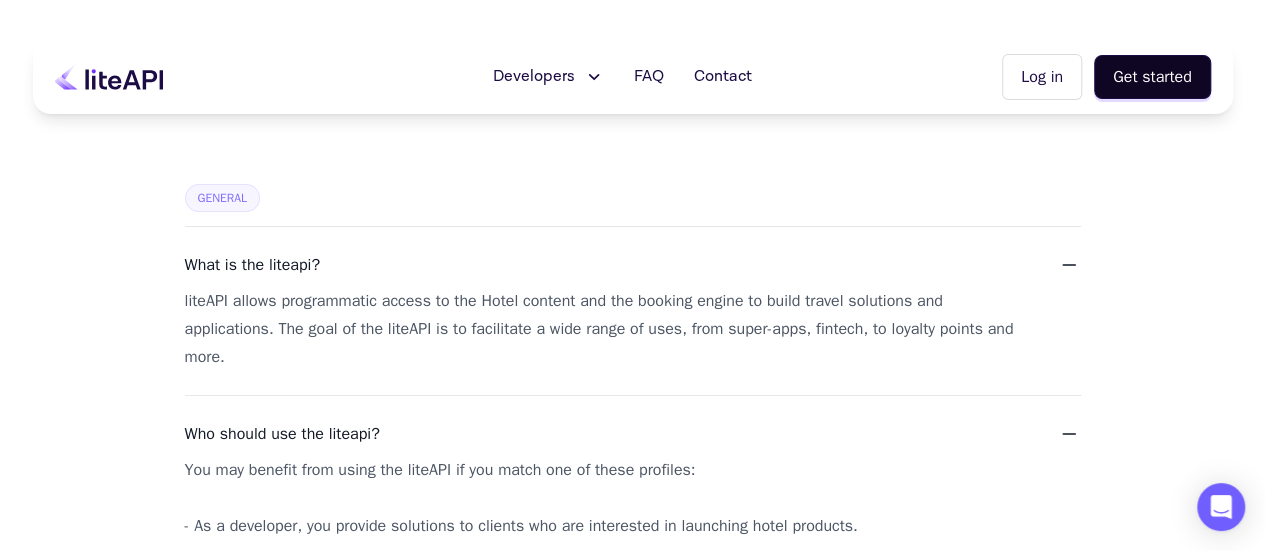 scroll, scrollTop: 0, scrollLeft: 0, axis: both 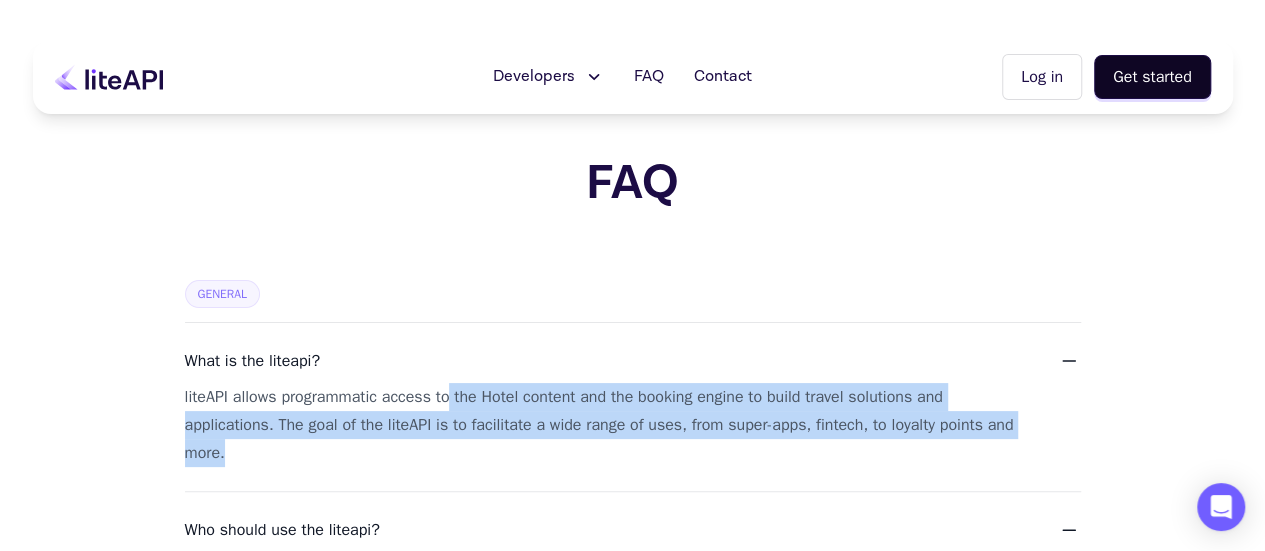drag, startPoint x: 448, startPoint y: 402, endPoint x: 980, endPoint y: 453, distance: 534.43896 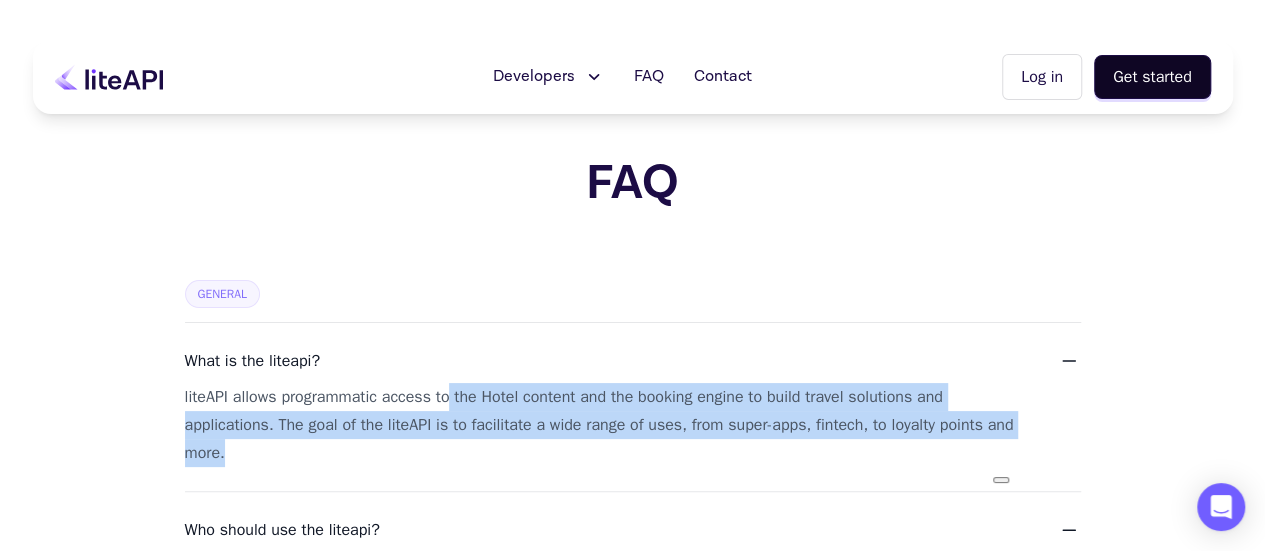 copy on "the Hotel content and the booking engine to build travel solutions and applications. The goal of the liteAPI is to facilitate a wide range of uses, from super-apps, fintech, to loyalty points and more." 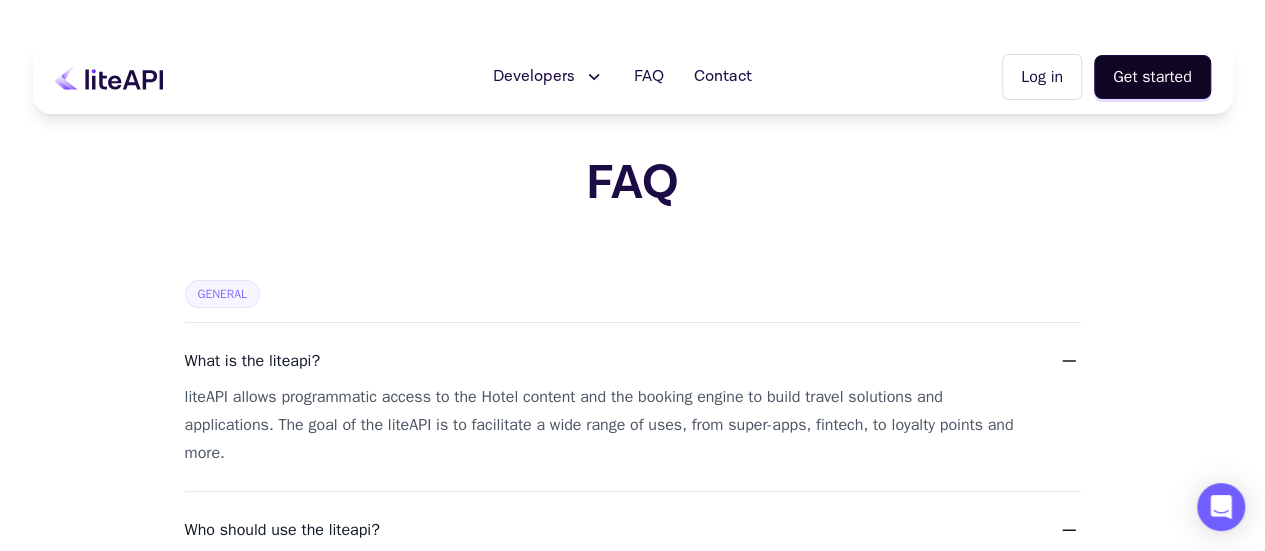 drag, startPoint x: 1257, startPoint y: 339, endPoint x: 1279, endPoint y: 332, distance: 23.086792 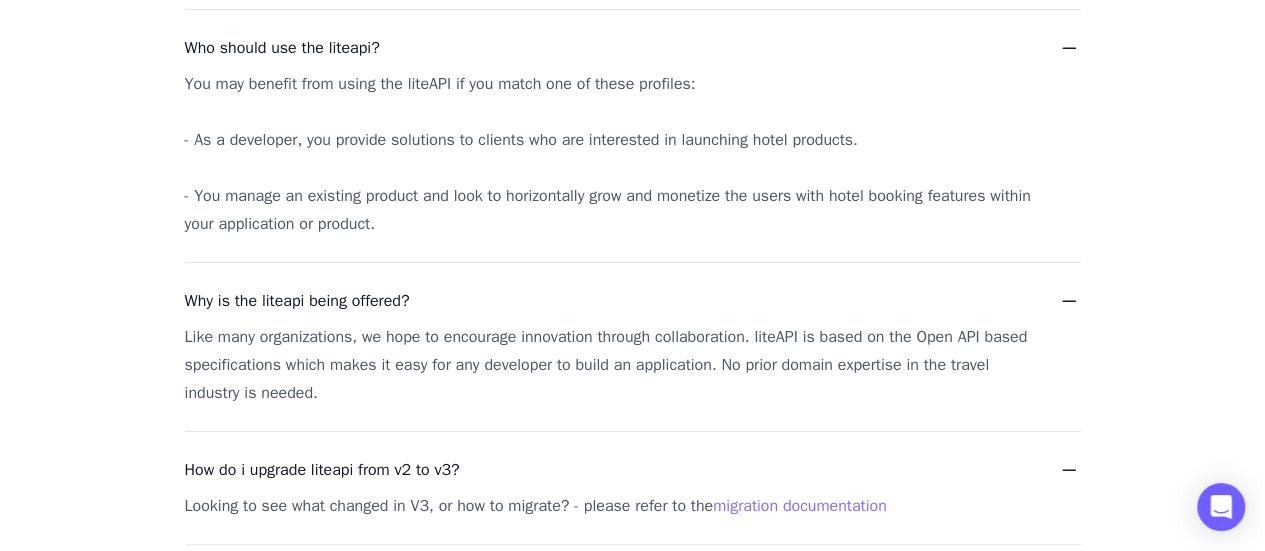 scroll, scrollTop: 964, scrollLeft: 0, axis: vertical 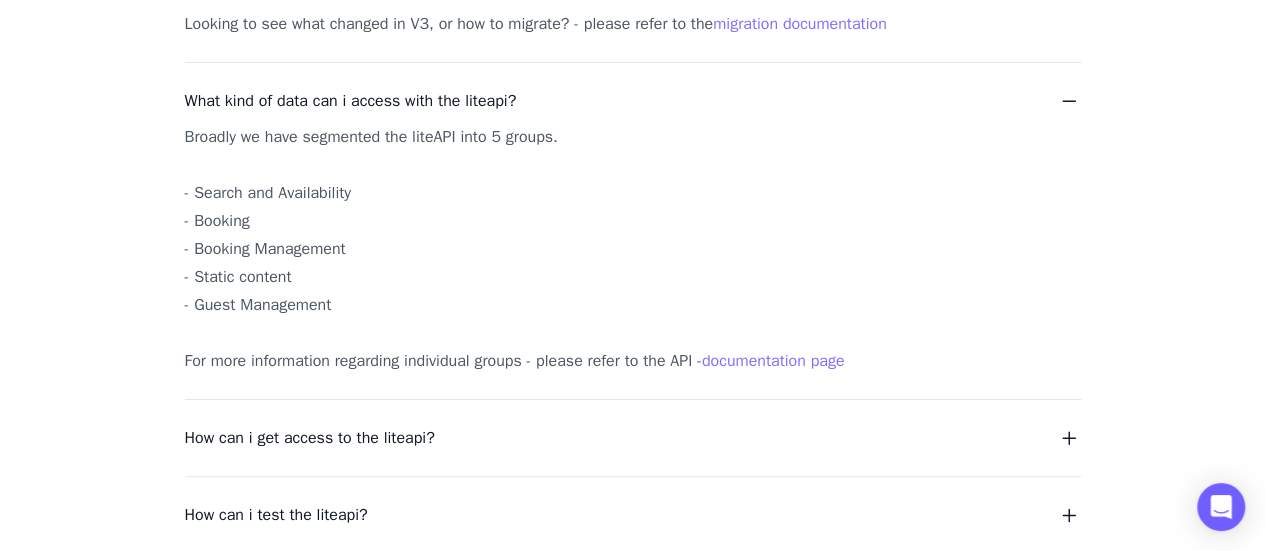 drag, startPoint x: 391, startPoint y: 295, endPoint x: 139, endPoint y: 198, distance: 270.02408 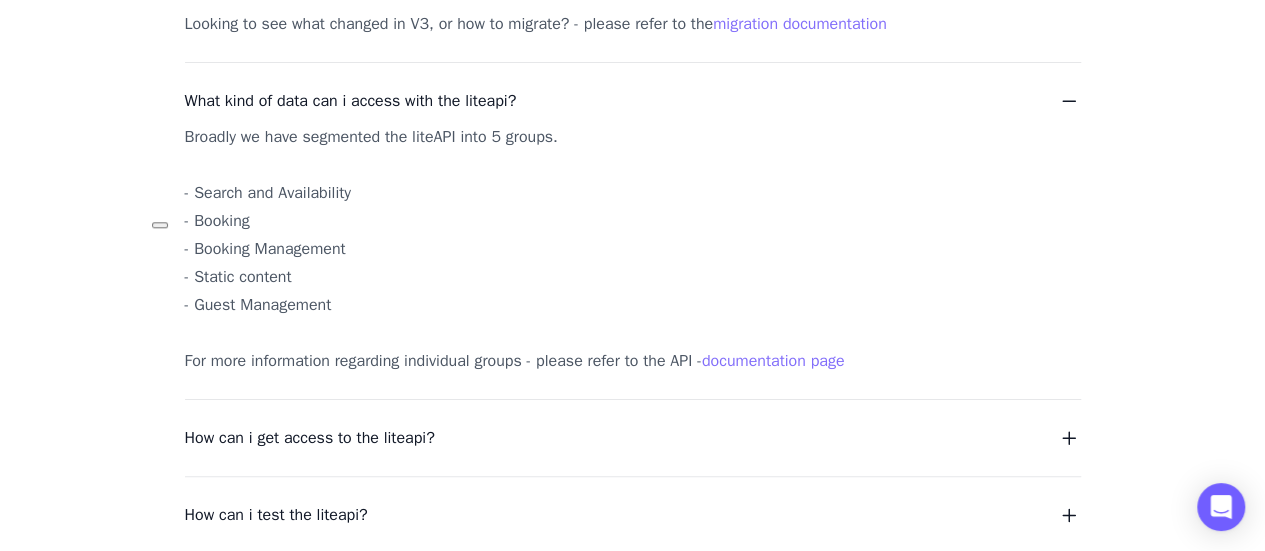 copy on "- Search and Availability
- Booking
- Booking Management
- Static content
- Guest Management" 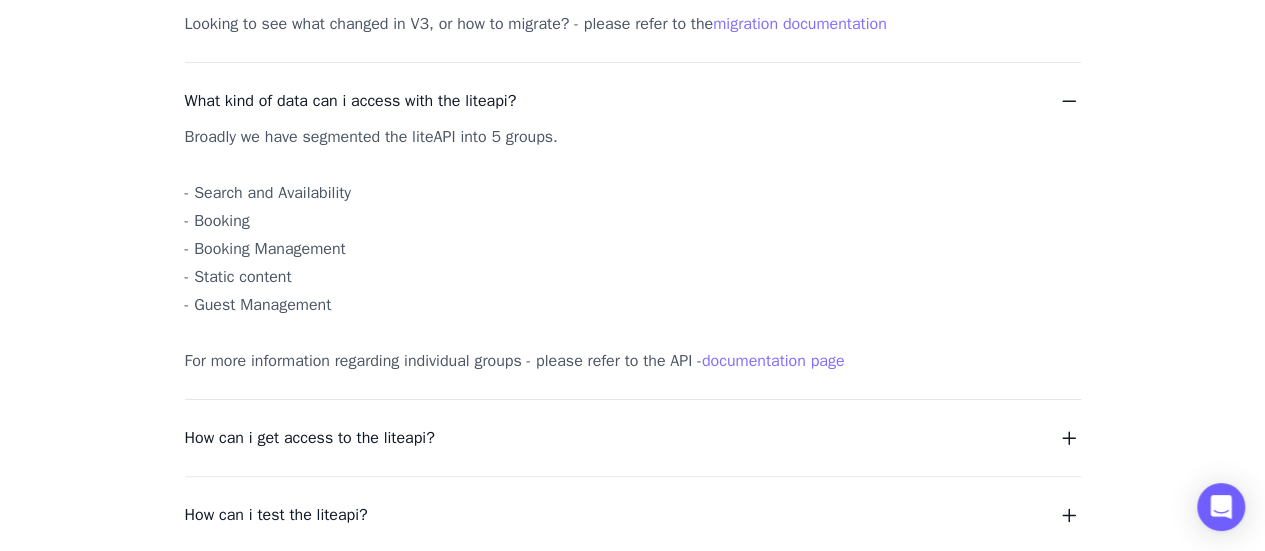 click on "Broadly we have segmented the liteAPI into 5 groups.
- Search and Availability
- Booking
- Booking Management
- Static content
- Guest Management
For more information regarding individual groups - please refer to the API -  documentation page" at bounding box center (609, 249) 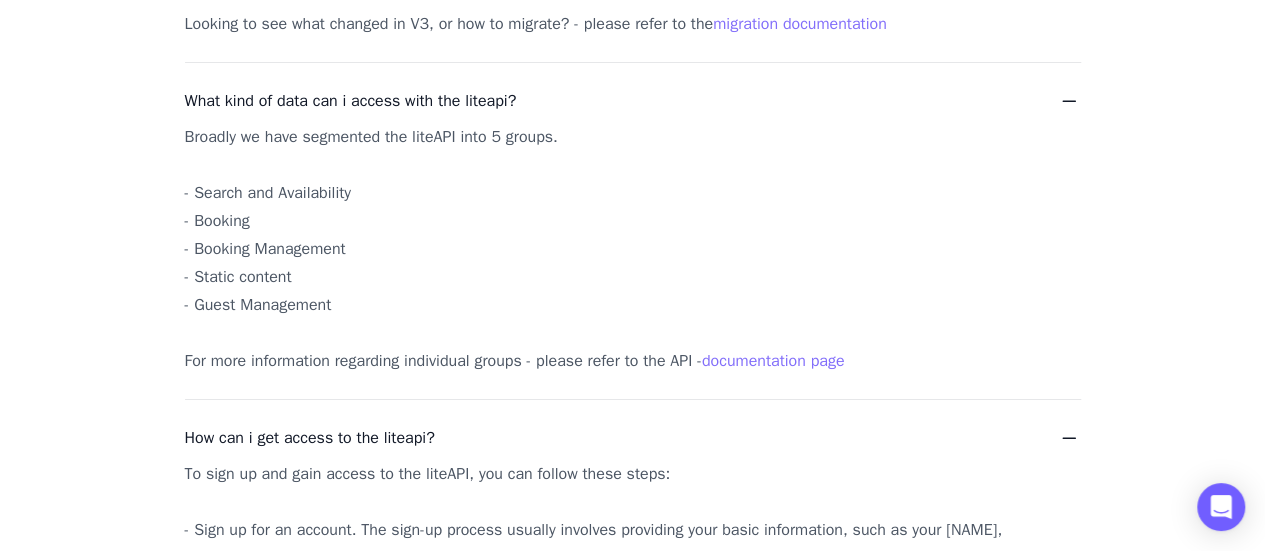 type 